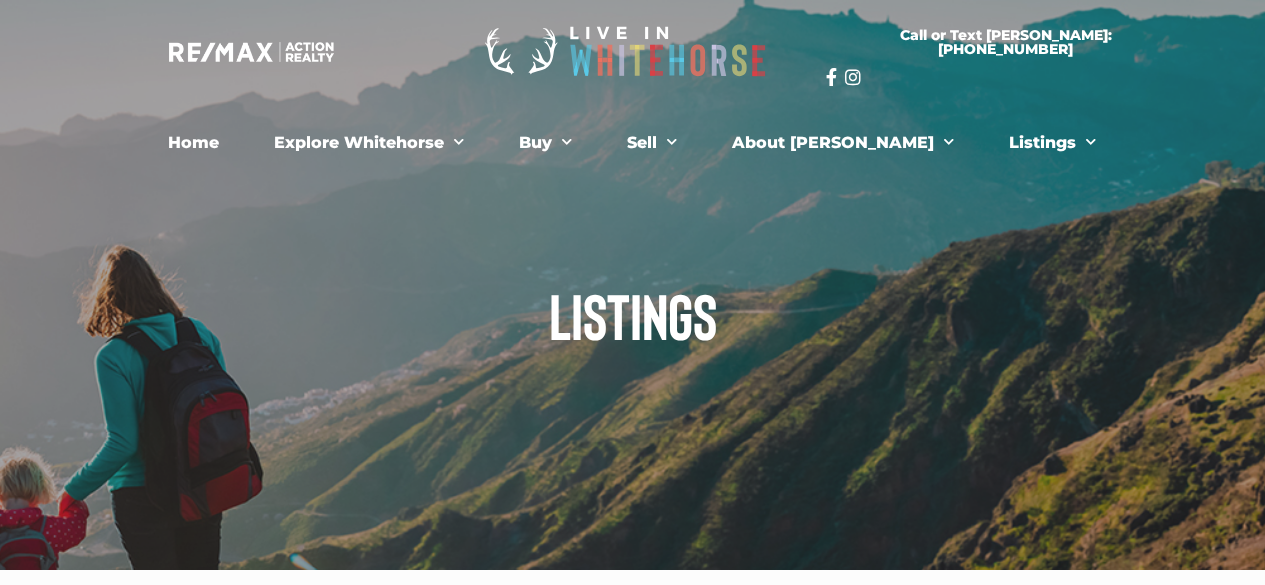 scroll, scrollTop: 0, scrollLeft: 0, axis: both 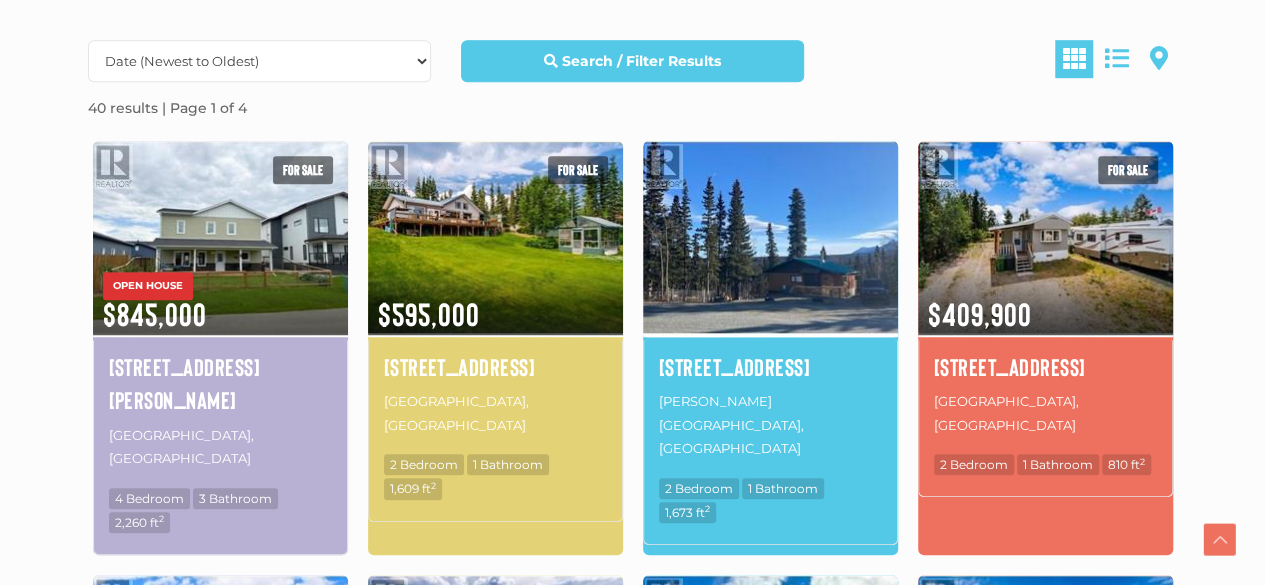 click at bounding box center (770, 237) 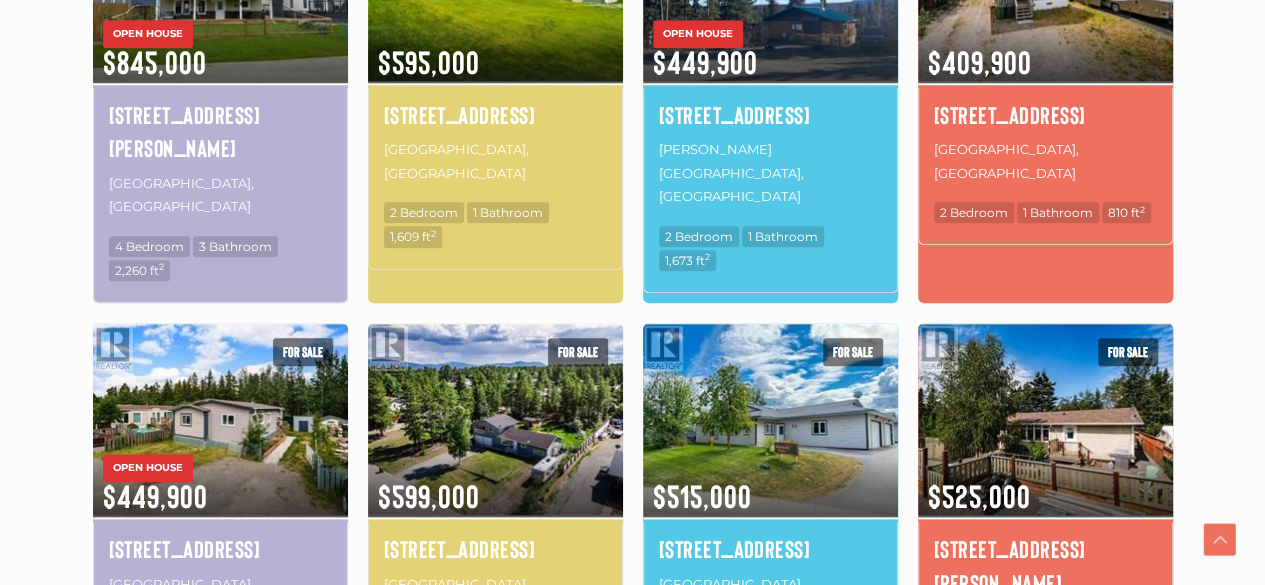 scroll, scrollTop: 906, scrollLeft: 0, axis: vertical 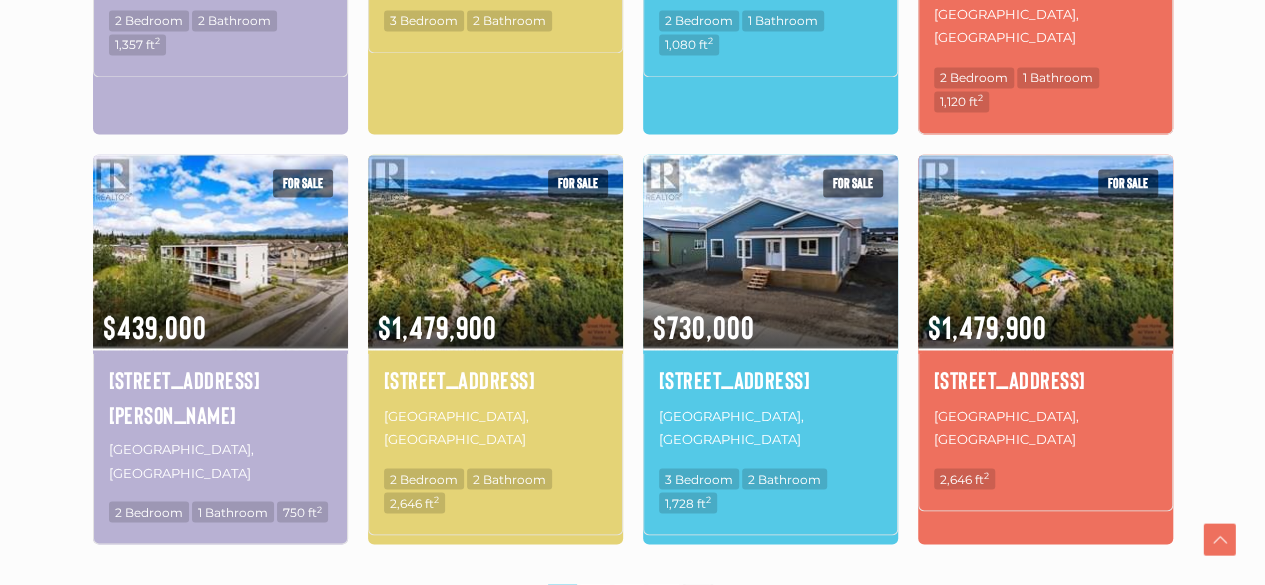 click on "»" at bounding box center (698, 601) 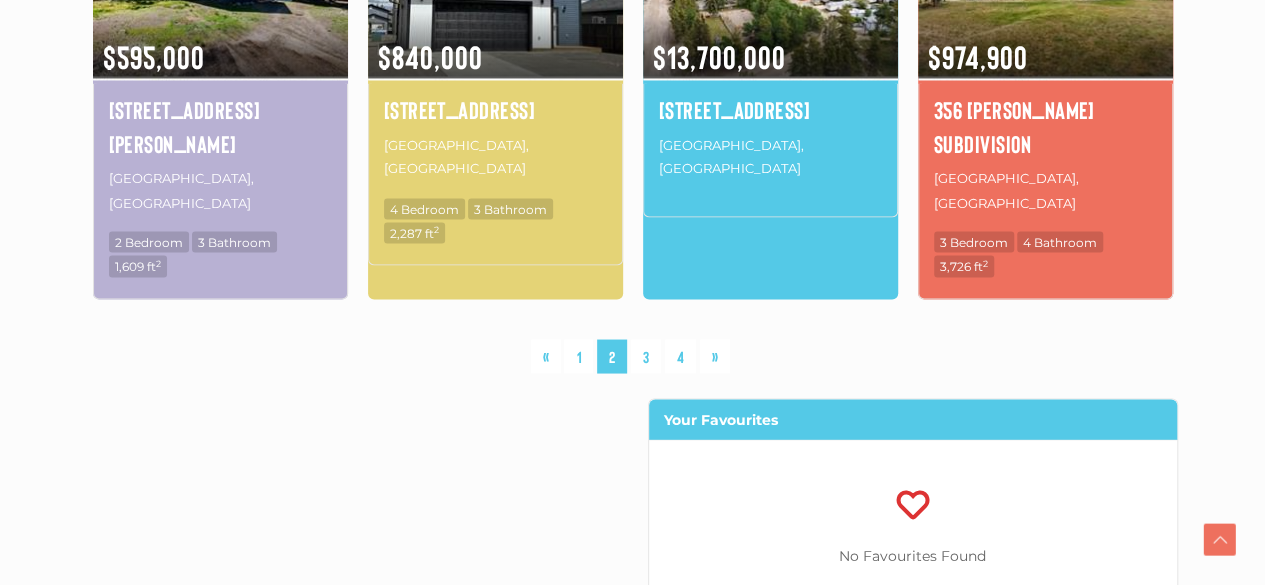 scroll, scrollTop: 1812, scrollLeft: 0, axis: vertical 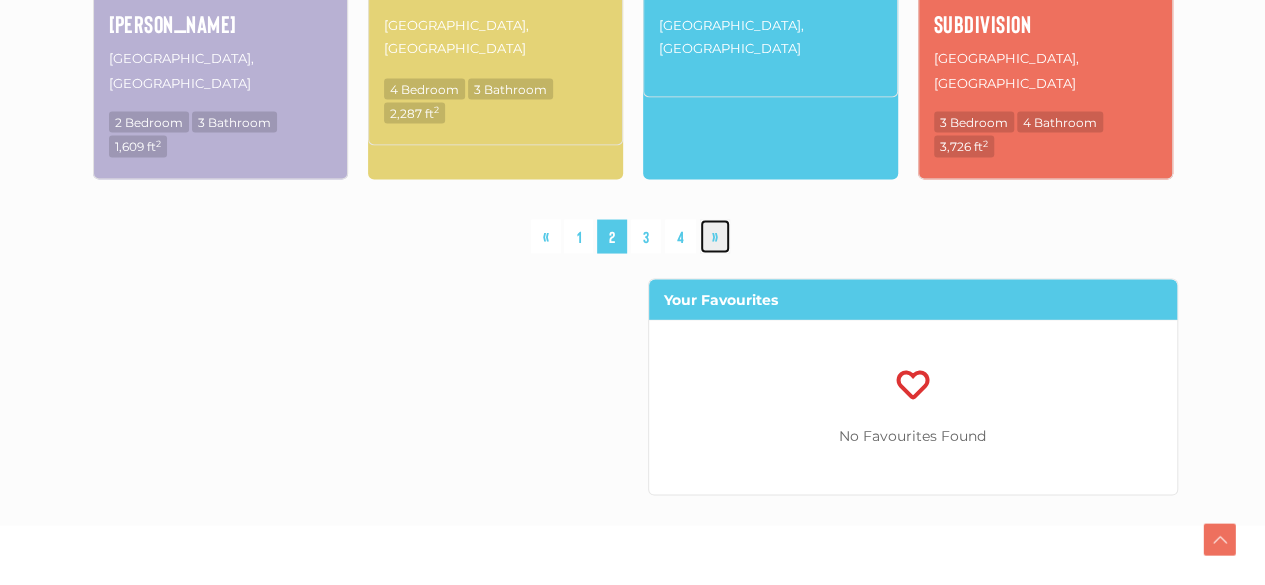click on "»" at bounding box center (715, 236) 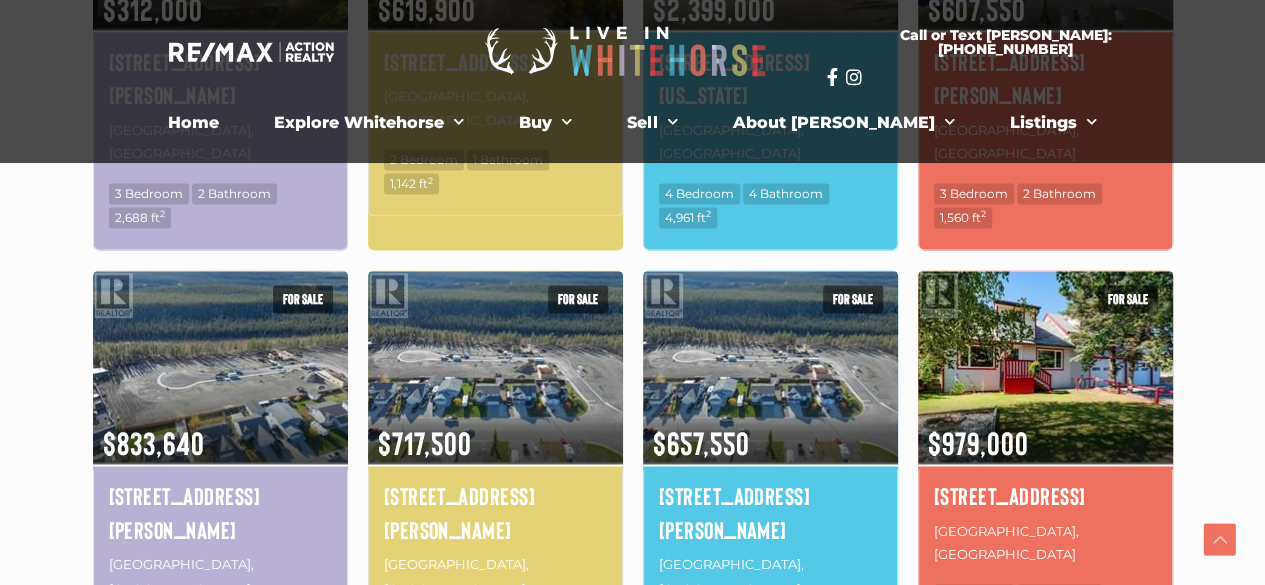 scroll, scrollTop: 1293, scrollLeft: 0, axis: vertical 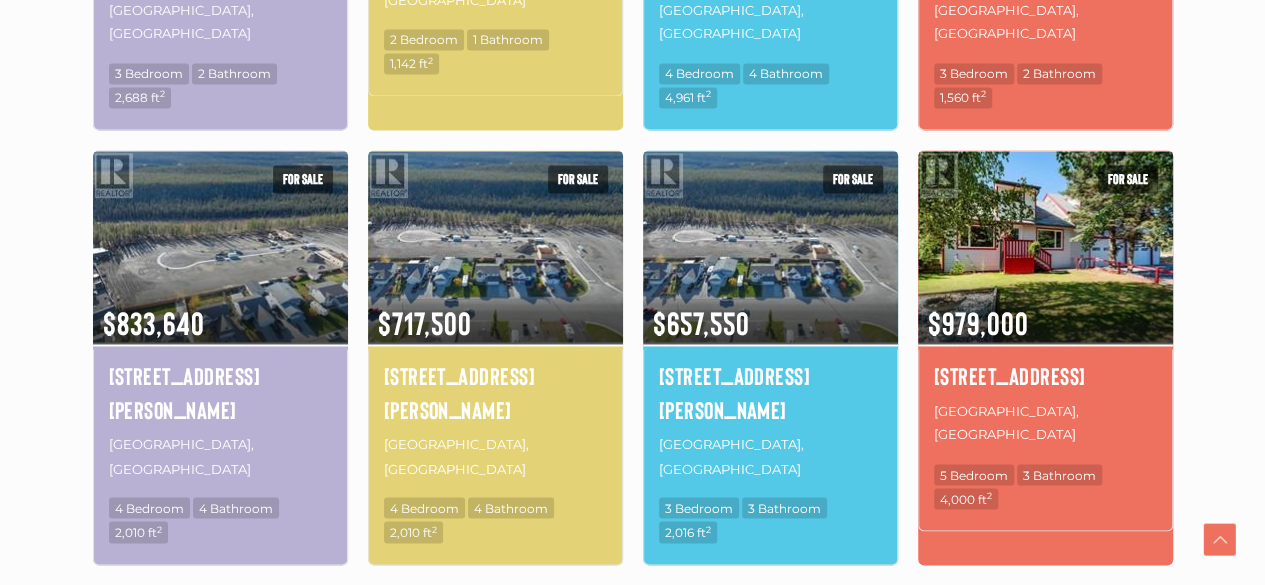 click on "»" at bounding box center [715, 622] 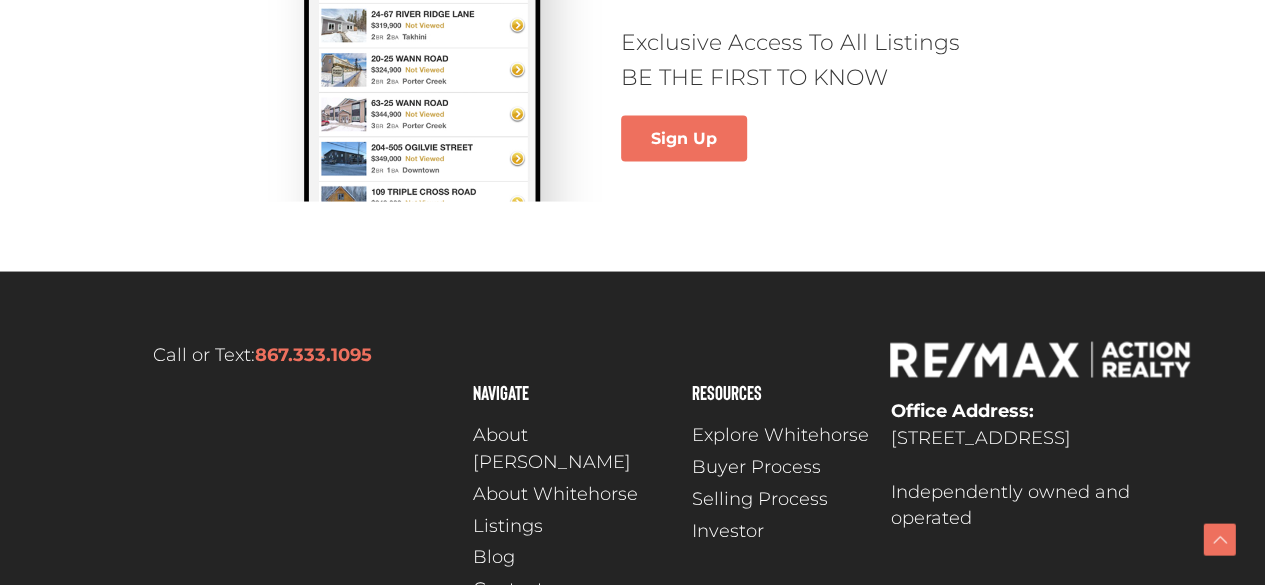 scroll, scrollTop: 1840, scrollLeft: 0, axis: vertical 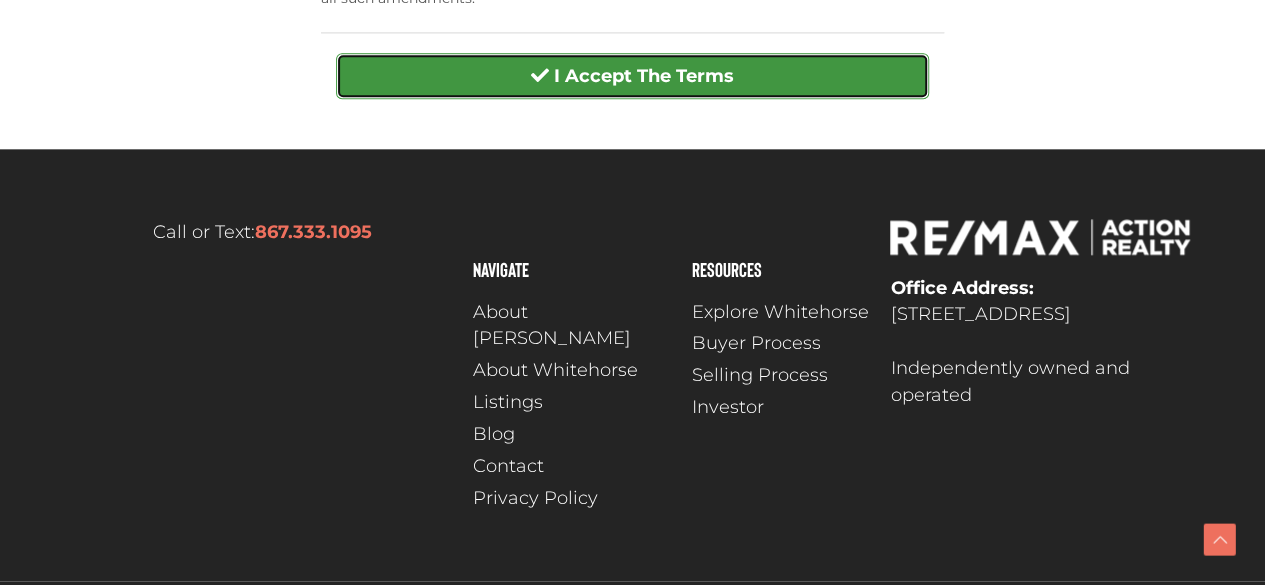 click on "I Accept The Terms" at bounding box center (632, 76) 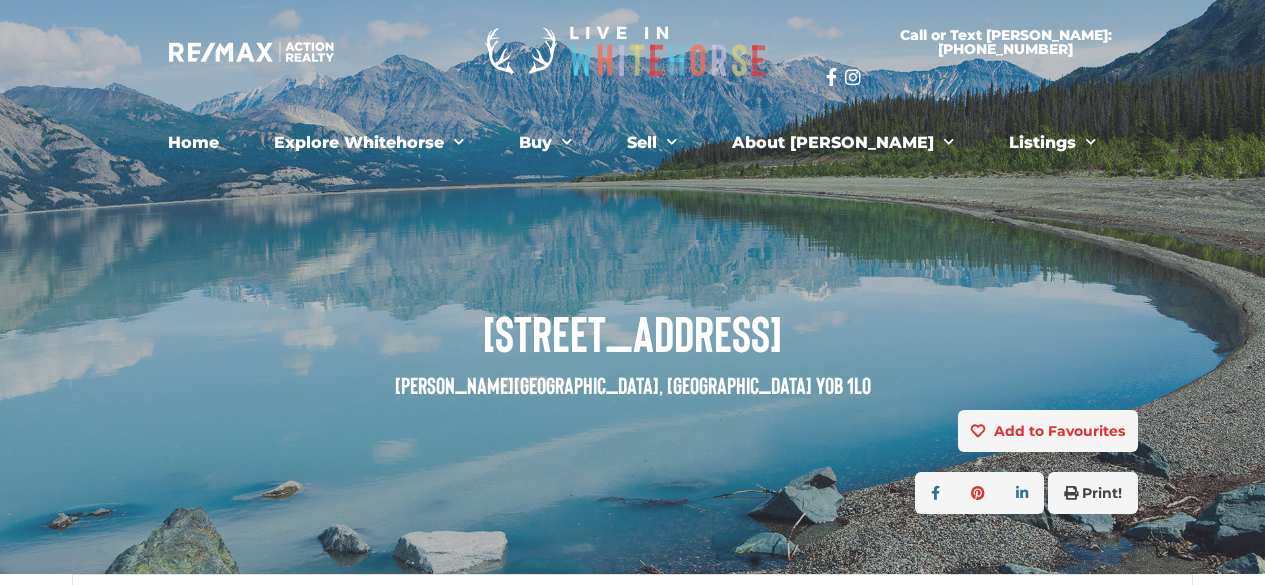 scroll, scrollTop: 0, scrollLeft: 0, axis: both 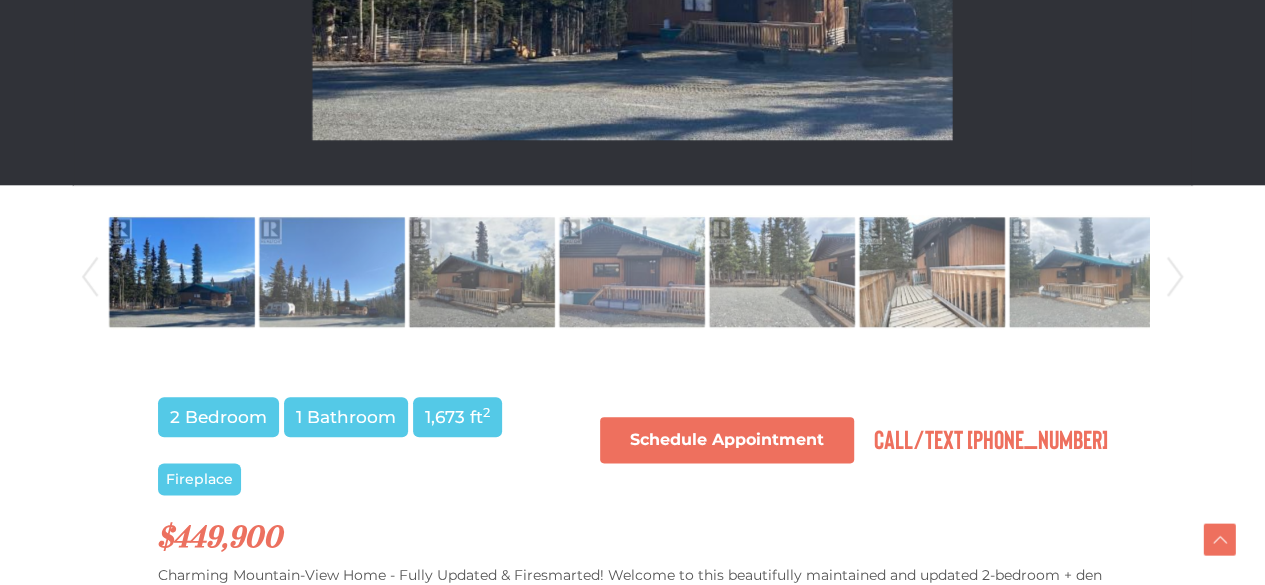 click on "Next" at bounding box center [1175, 276] 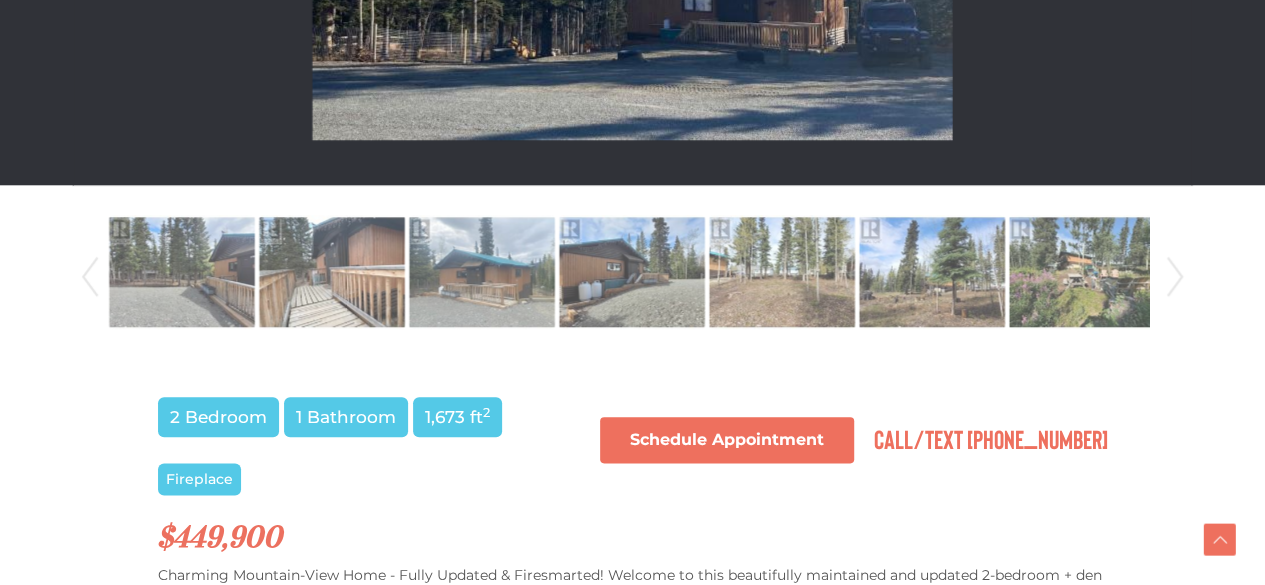 click on "Next" at bounding box center [1175, 276] 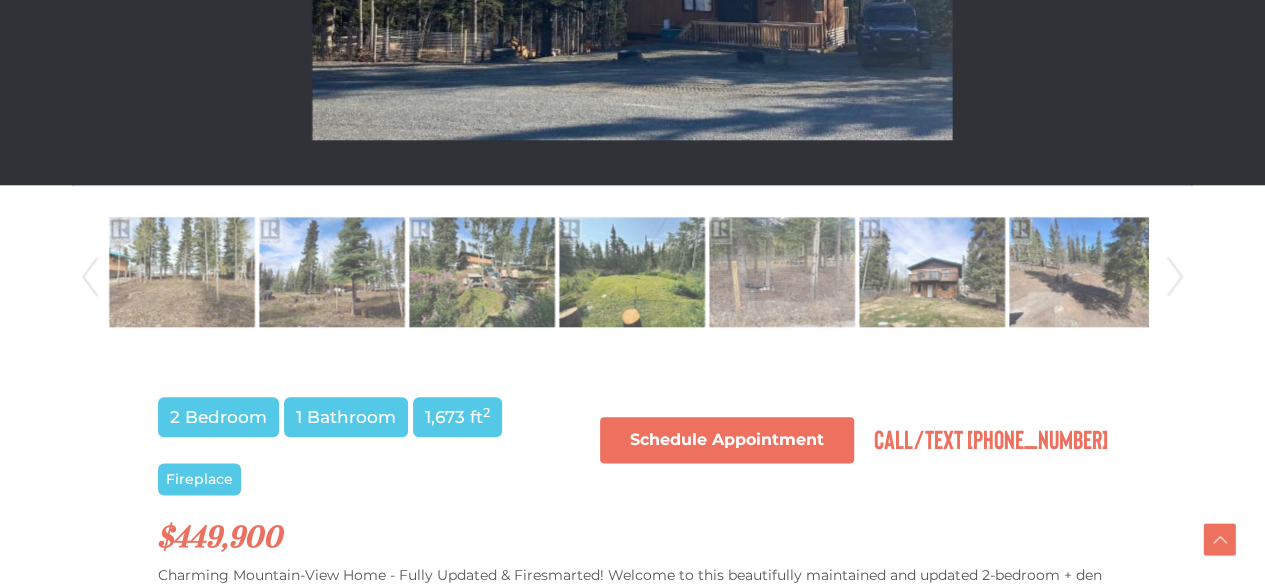 click on "Prev Next Prev Next" at bounding box center (632, -10) 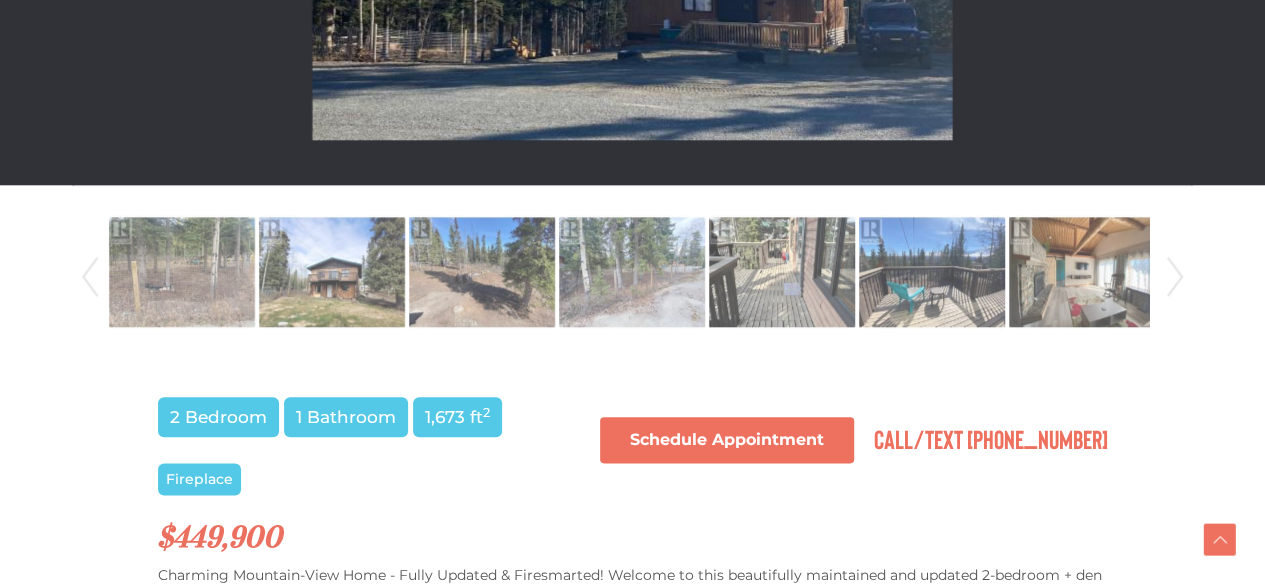 click on "Next" at bounding box center [1175, 276] 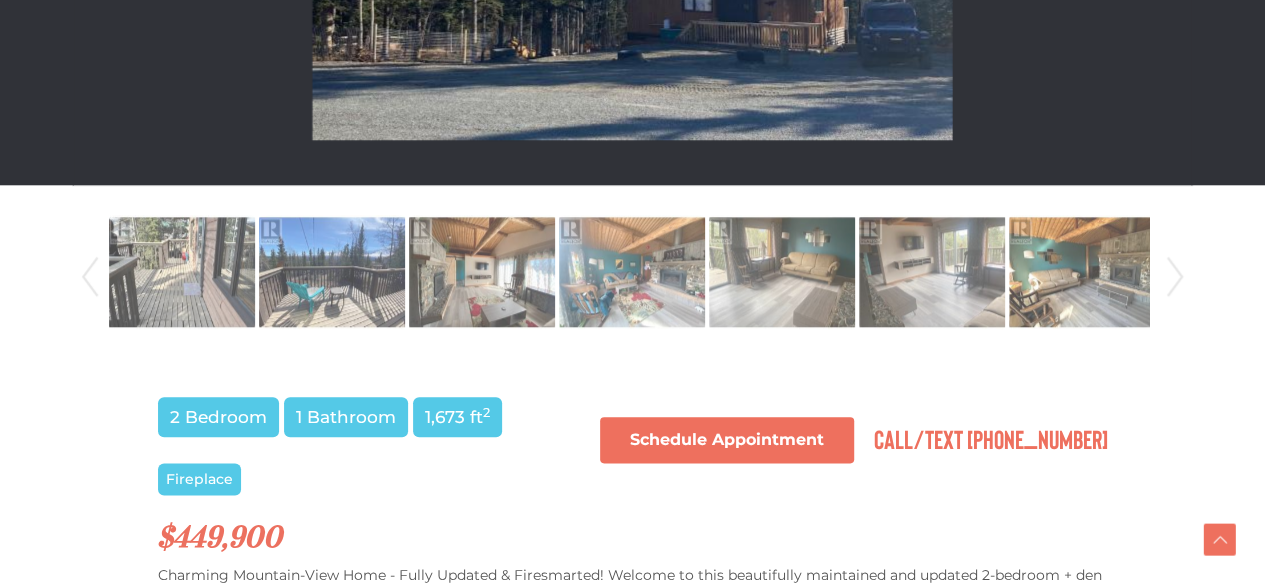 click on "Next" at bounding box center (1175, 276) 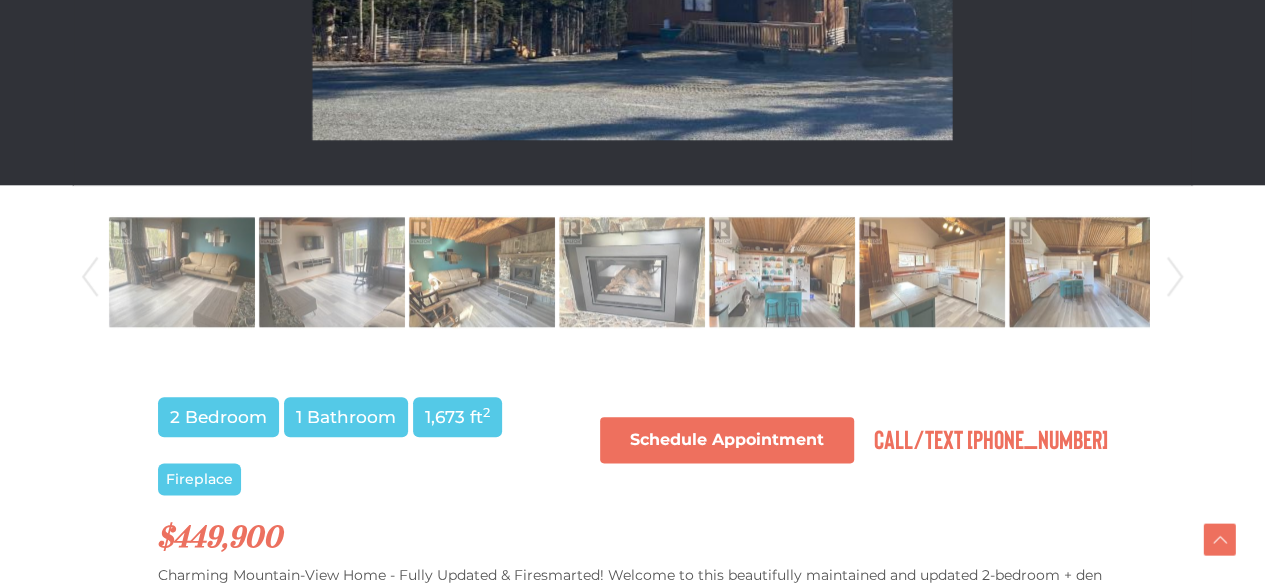 click on "Next" at bounding box center [1175, 276] 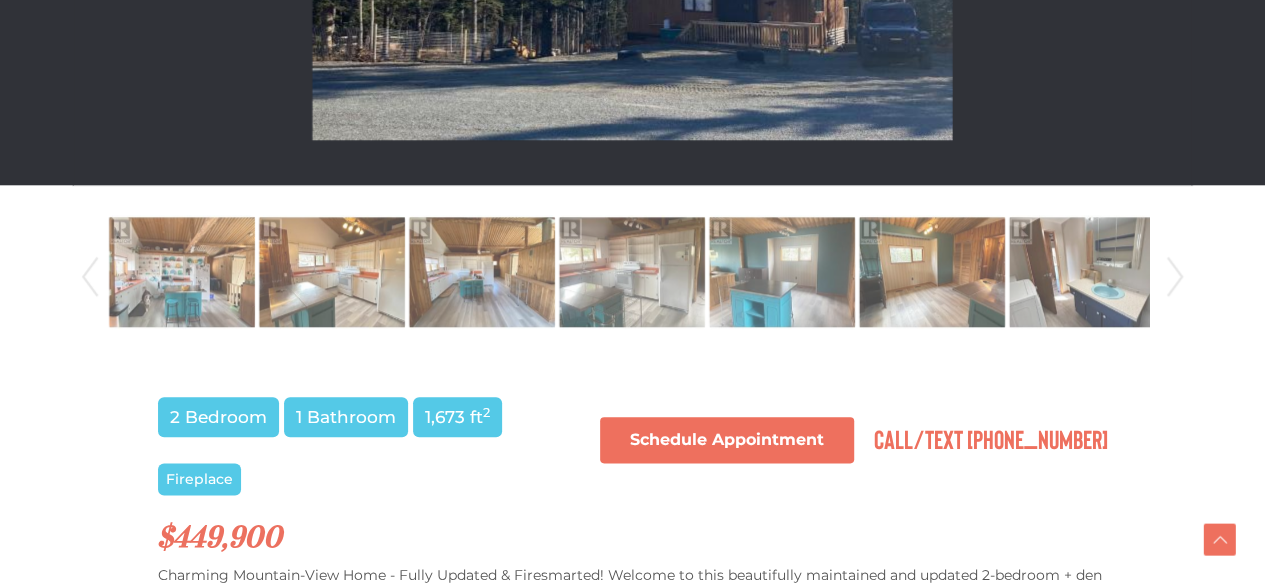 click on "Next" at bounding box center [1175, 276] 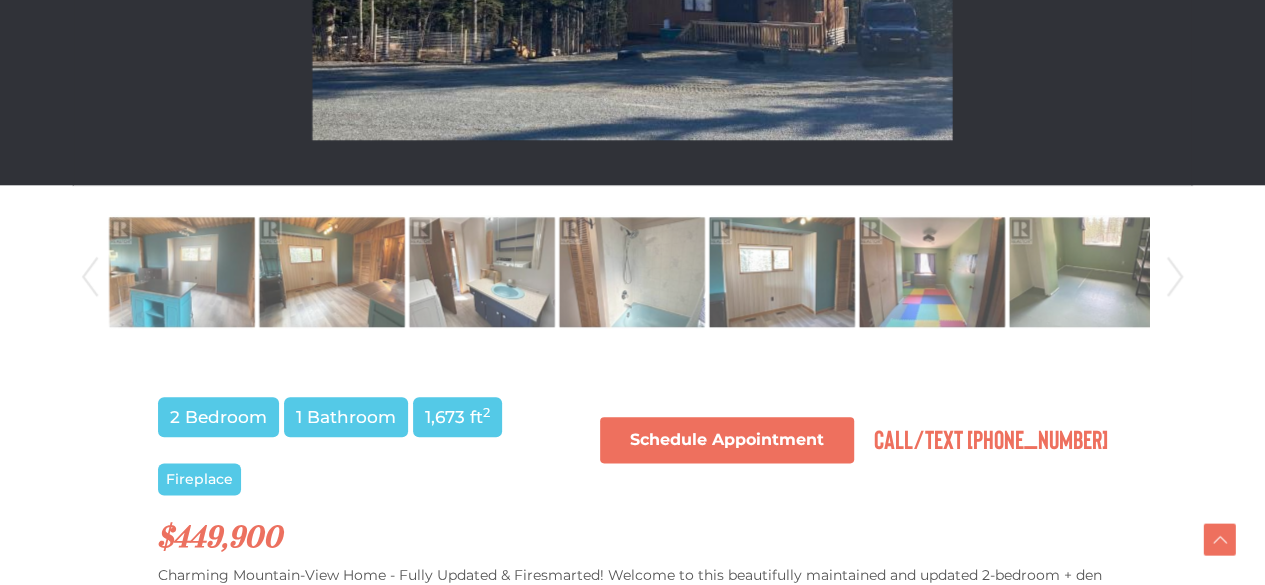 click on "Next" at bounding box center [1175, 276] 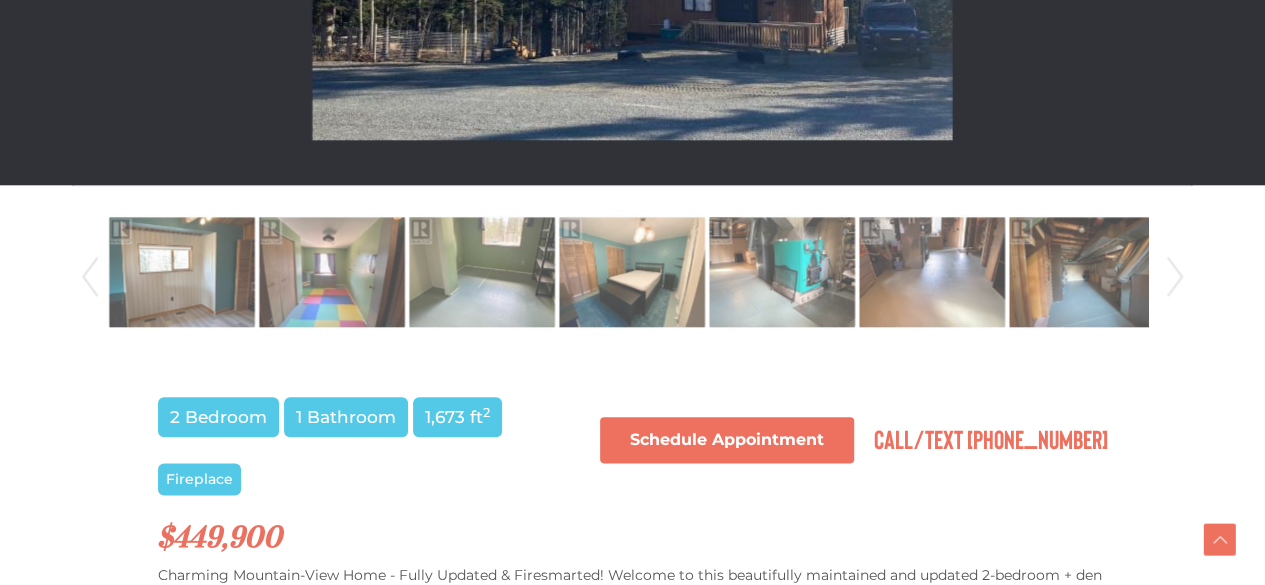 click on "Next" at bounding box center (1175, 276) 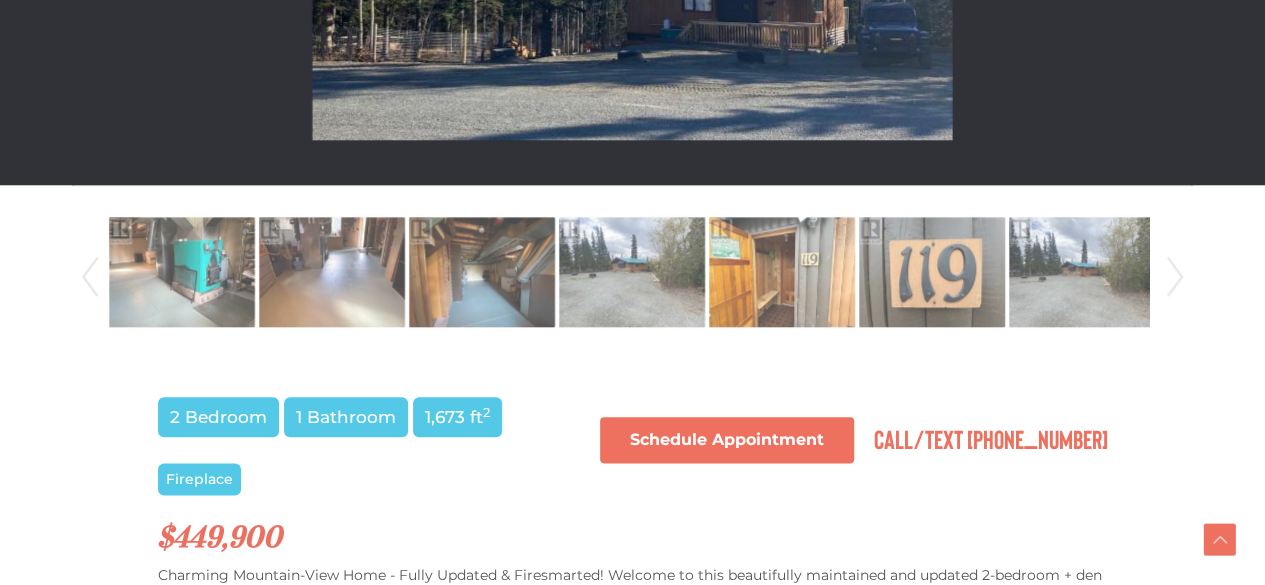 click on "Next" at bounding box center (1175, 276) 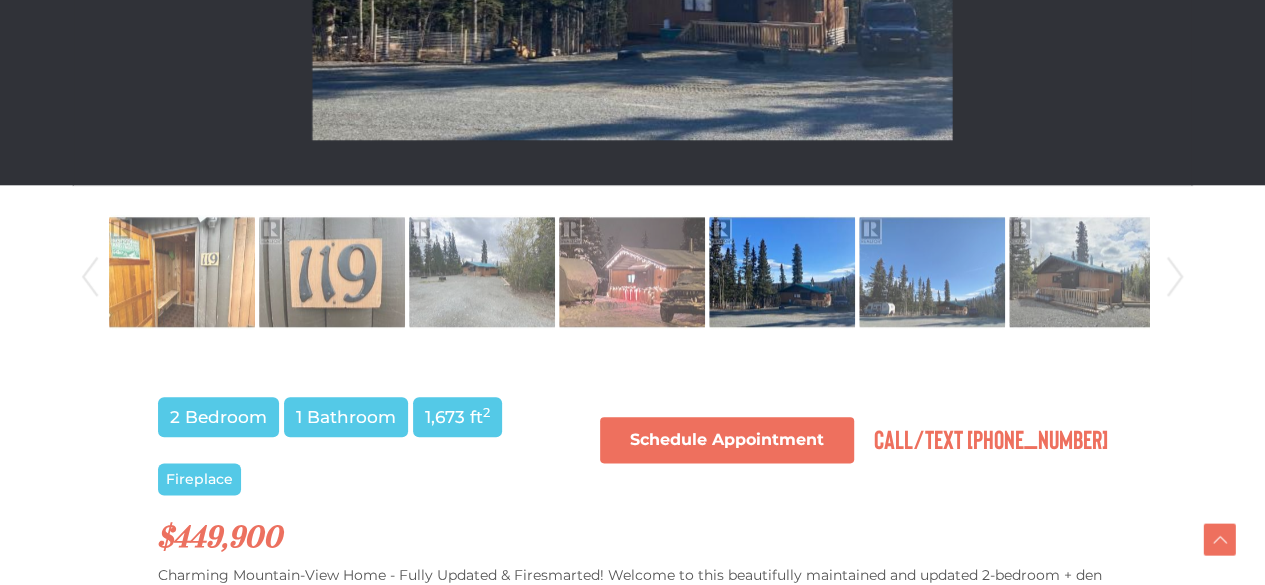 click on "Next" at bounding box center [1175, 276] 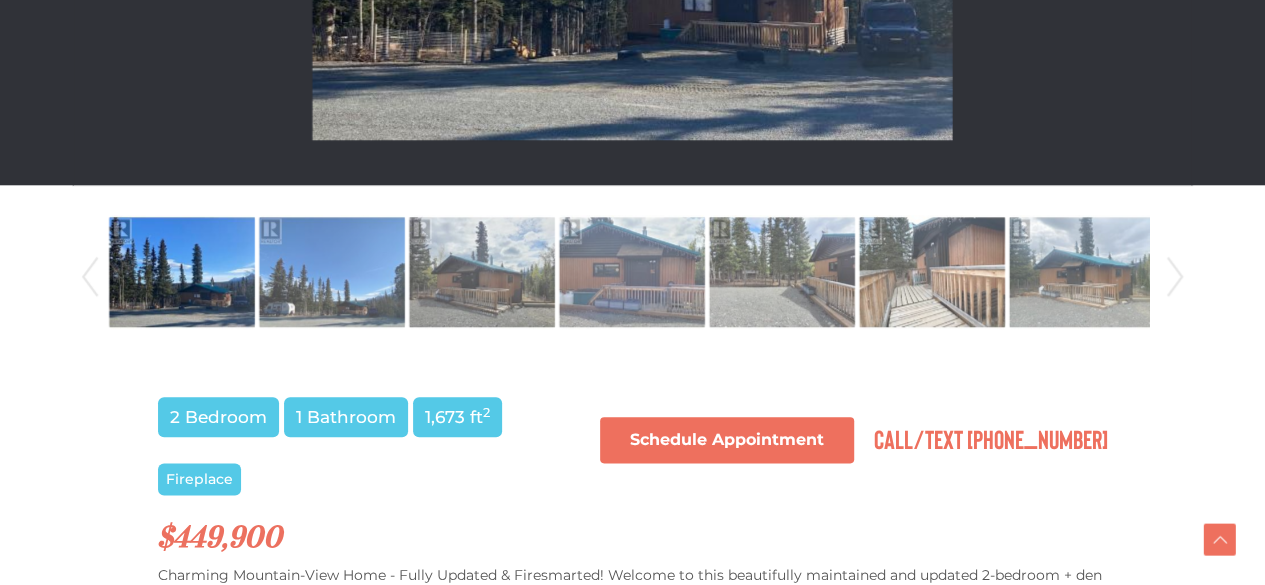 click on "Next" at bounding box center [1175, 276] 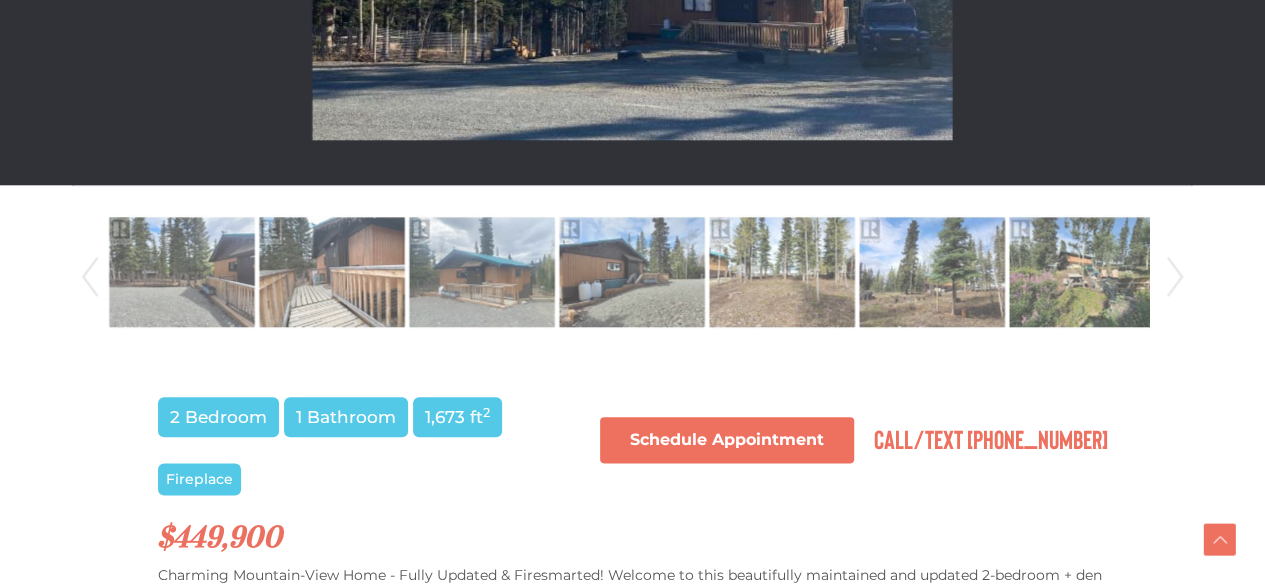 click on "Next" at bounding box center [1175, 276] 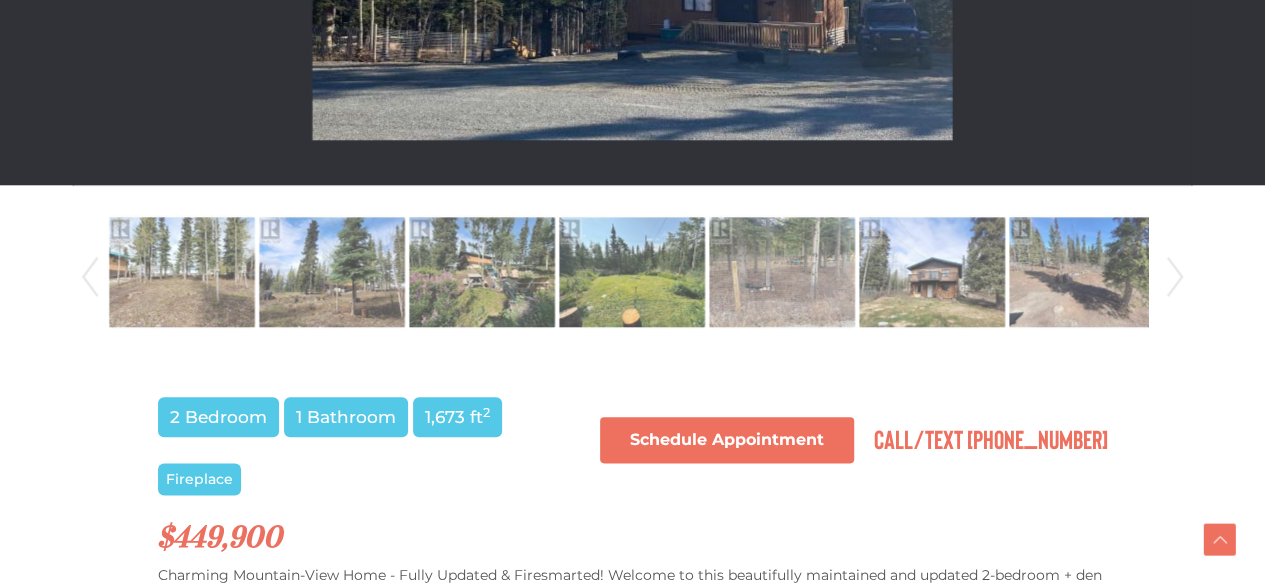 click on "Next" at bounding box center [1175, 276] 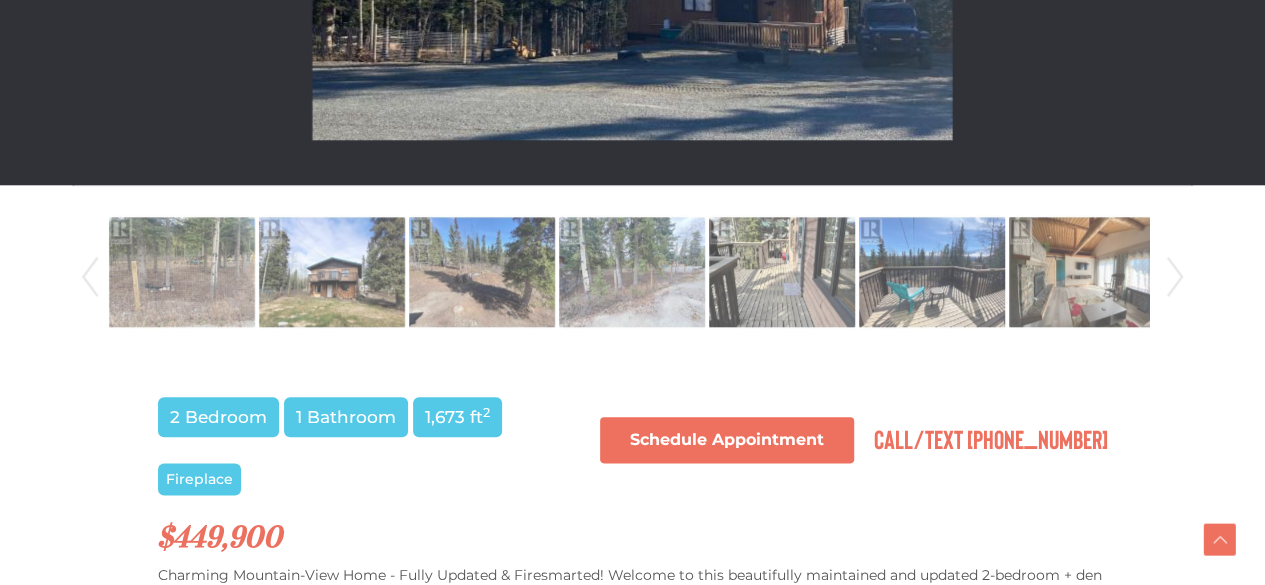 click on "Next" at bounding box center (1175, 276) 